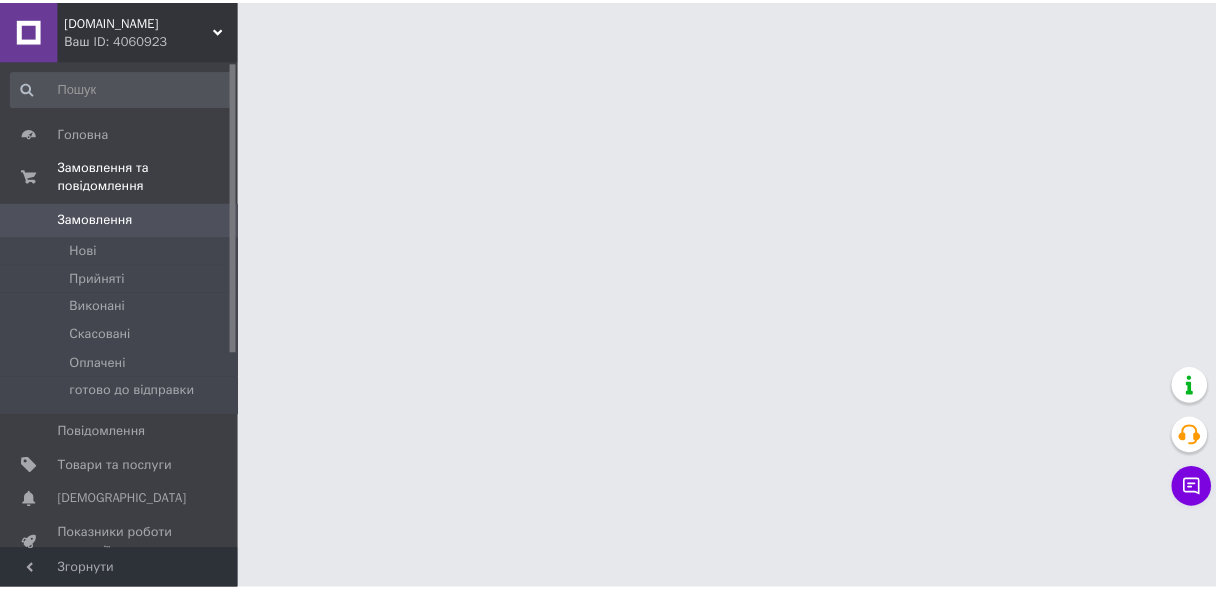 scroll, scrollTop: 0, scrollLeft: 0, axis: both 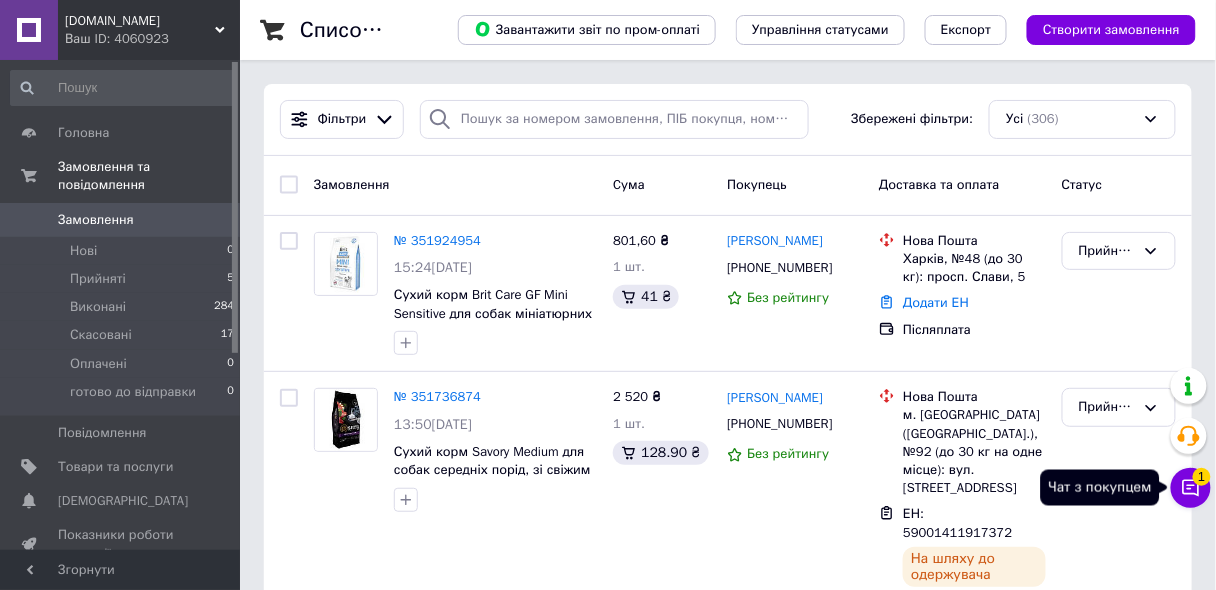 drag, startPoint x: 1174, startPoint y: 486, endPoint x: 1185, endPoint y: 488, distance: 11.18034 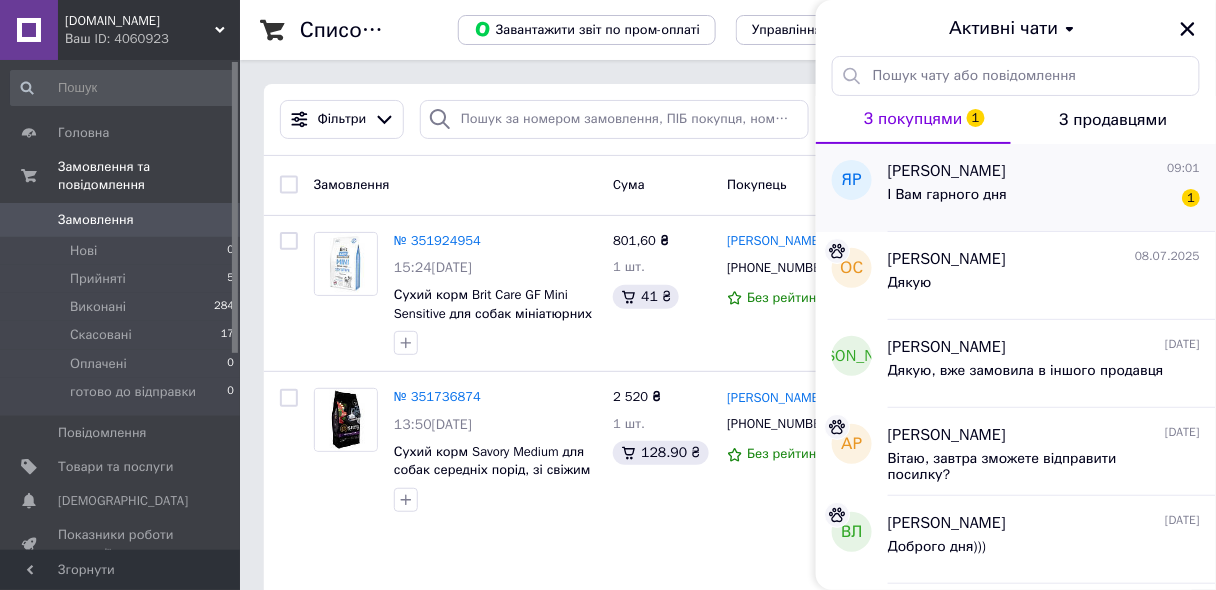 click on "І Вам гарного дня 1" at bounding box center [1044, 199] 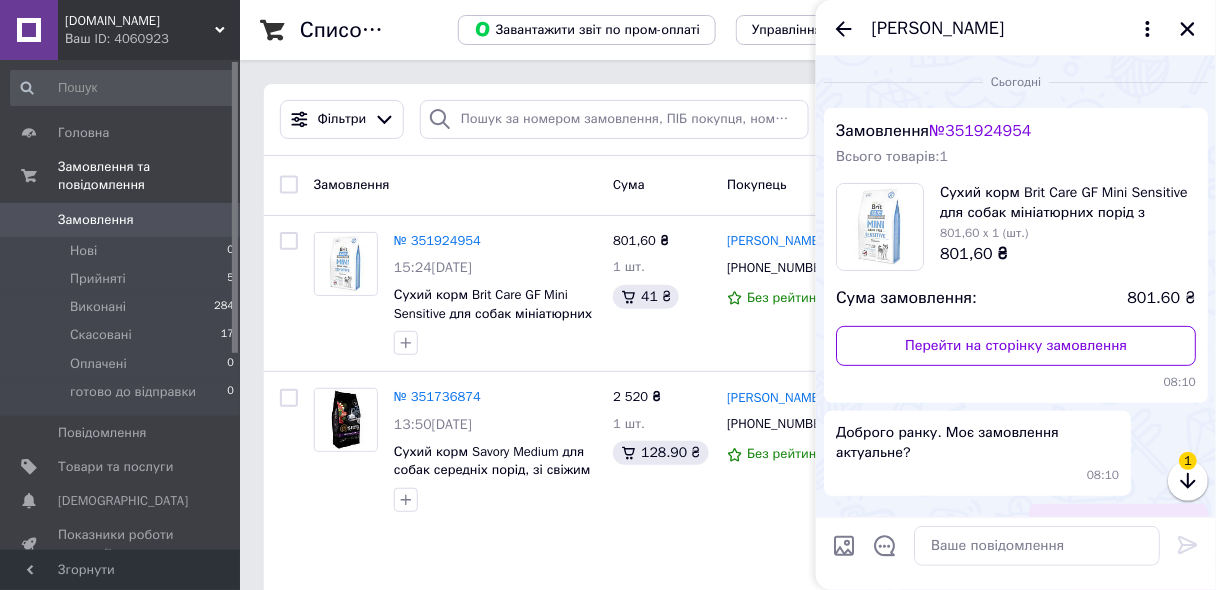 scroll, scrollTop: 408, scrollLeft: 0, axis: vertical 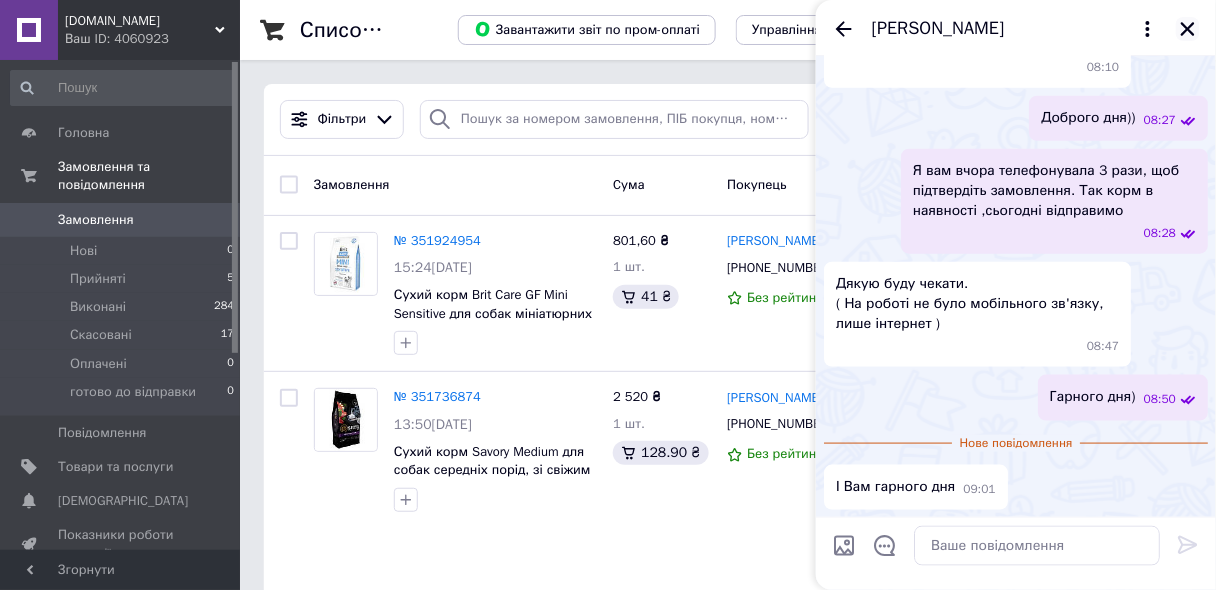 click 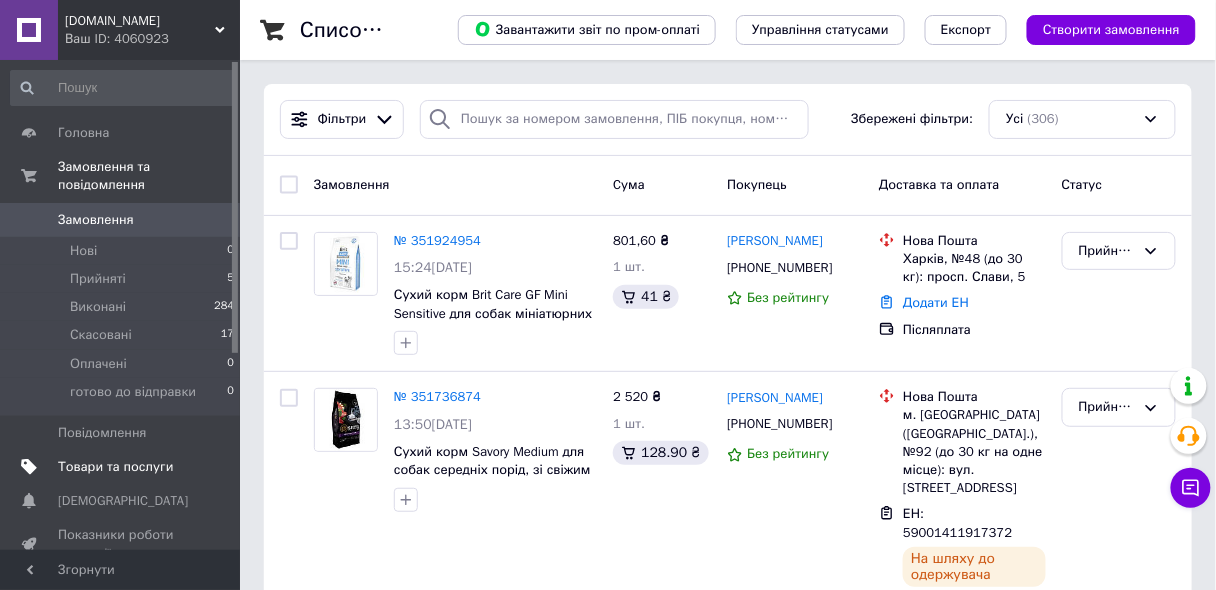 click on "Товари та послуги" at bounding box center [115, 467] 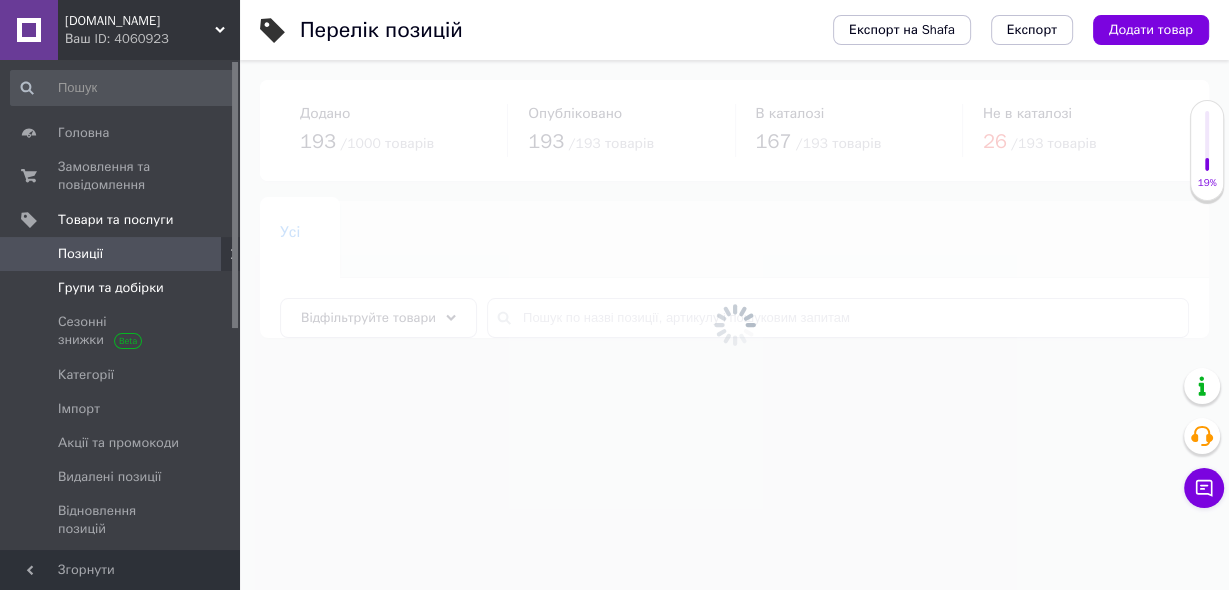 click on "Групи та добірки" at bounding box center (111, 288) 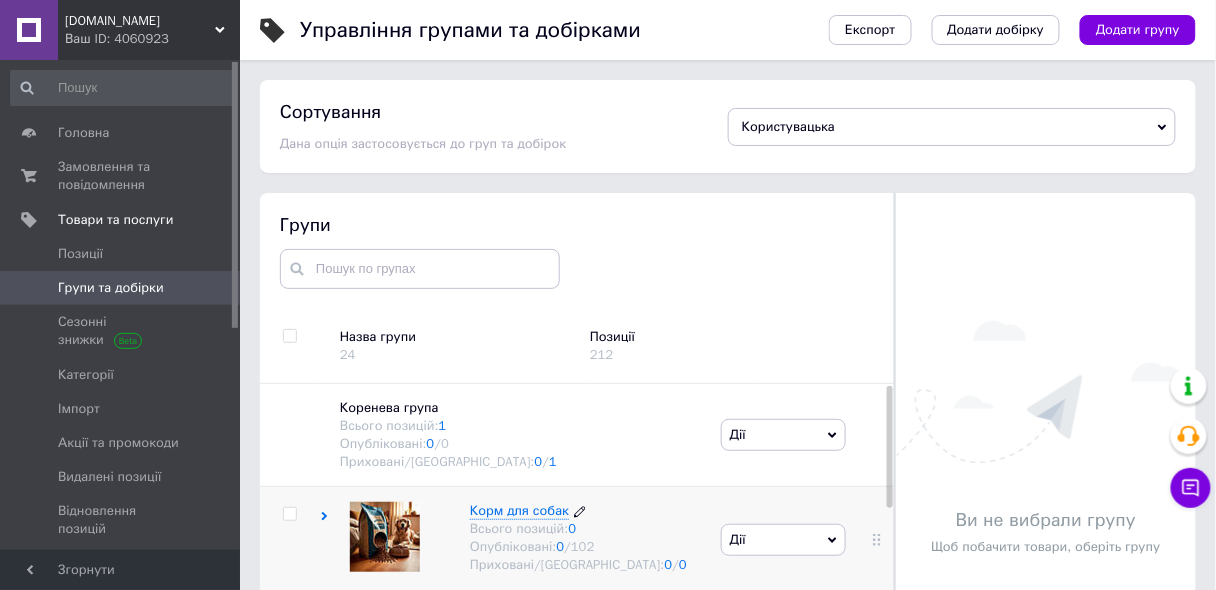 click on "Корм для собак" at bounding box center (519, 510) 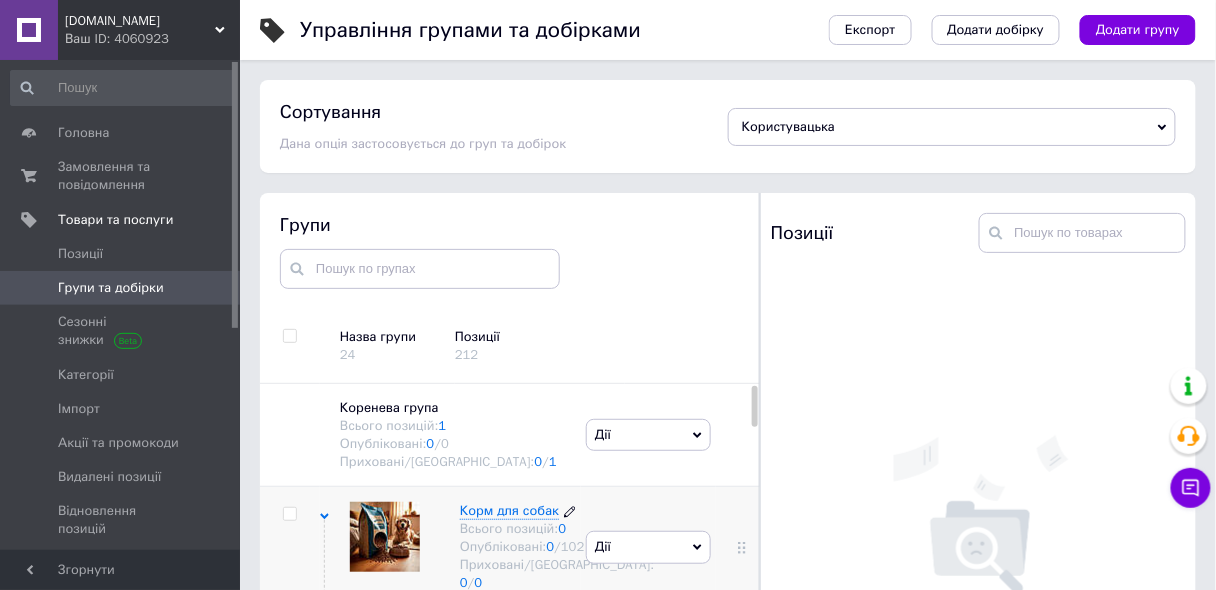 click on "Корм для собак" at bounding box center [509, 510] 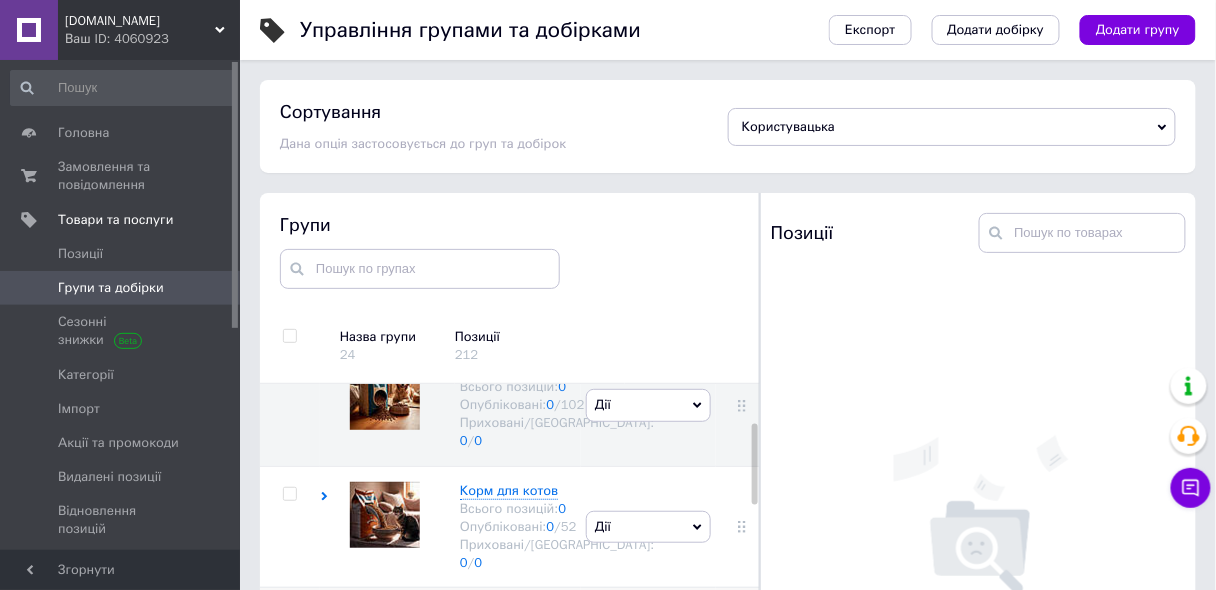scroll, scrollTop: 62, scrollLeft: 0, axis: vertical 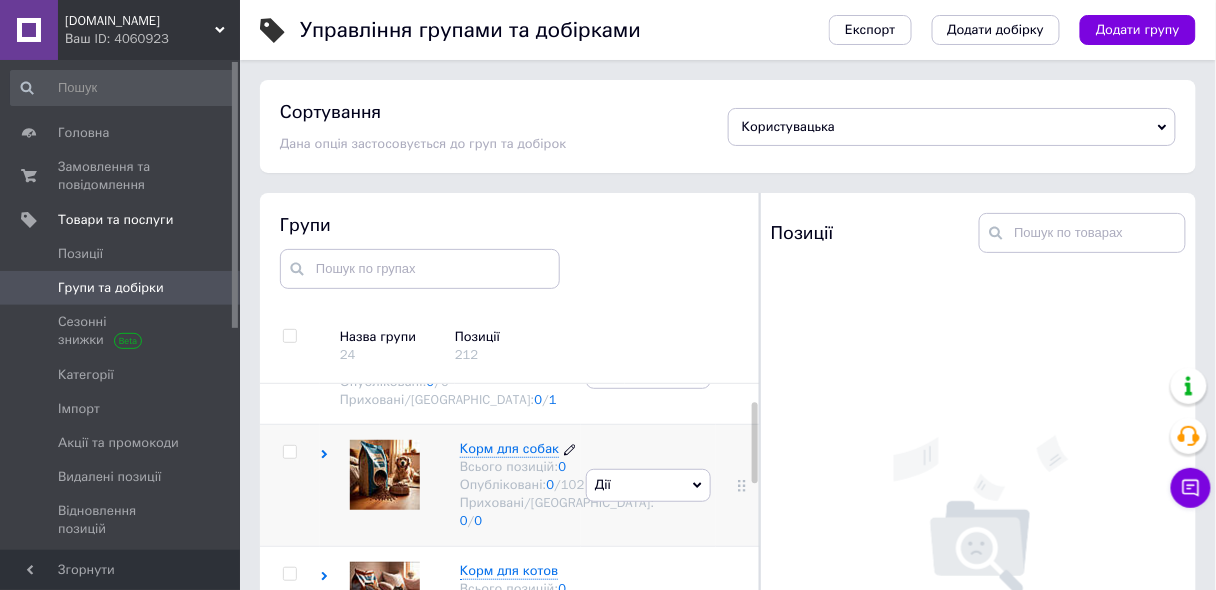 click on "Корм для собак" at bounding box center [509, 448] 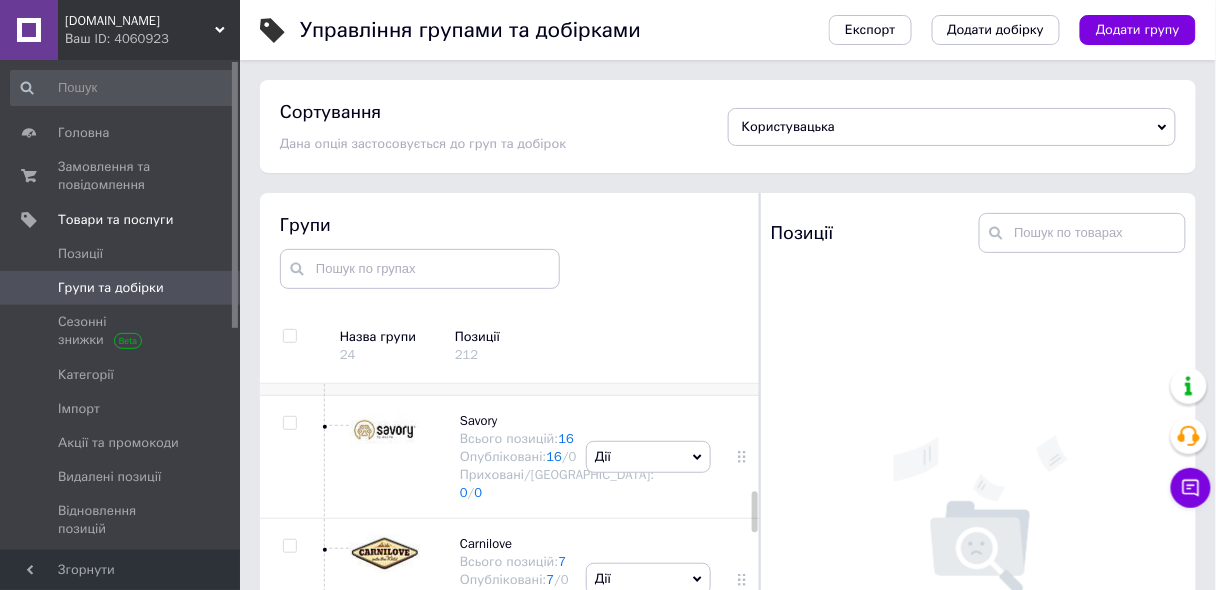 scroll, scrollTop: 862, scrollLeft: 0, axis: vertical 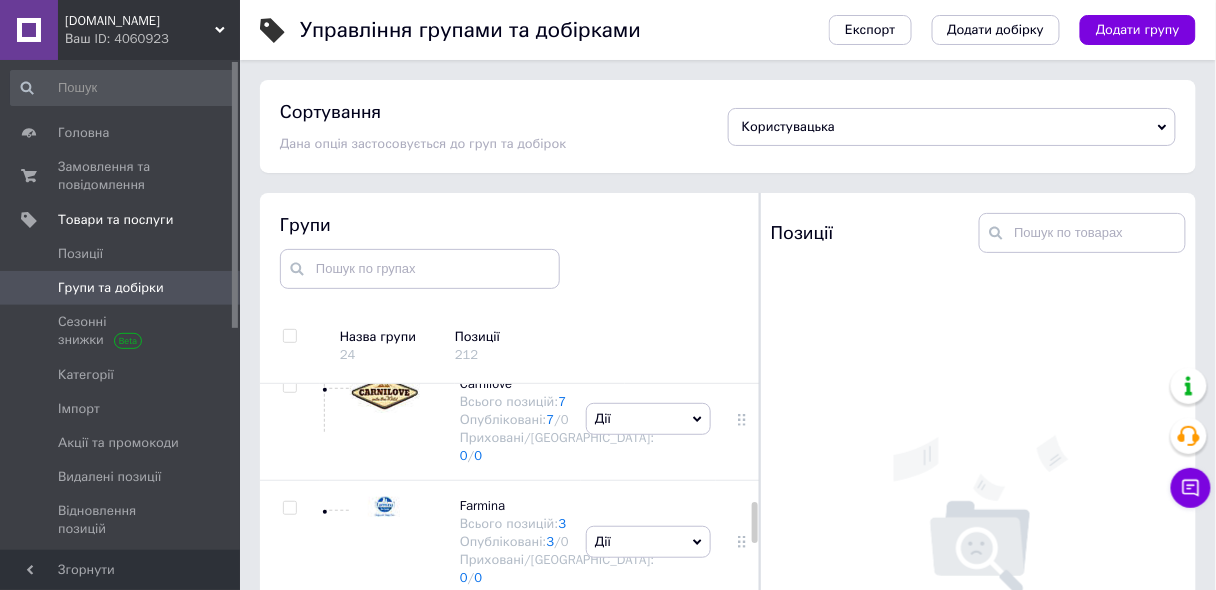 click on "16" at bounding box center (567, 278) 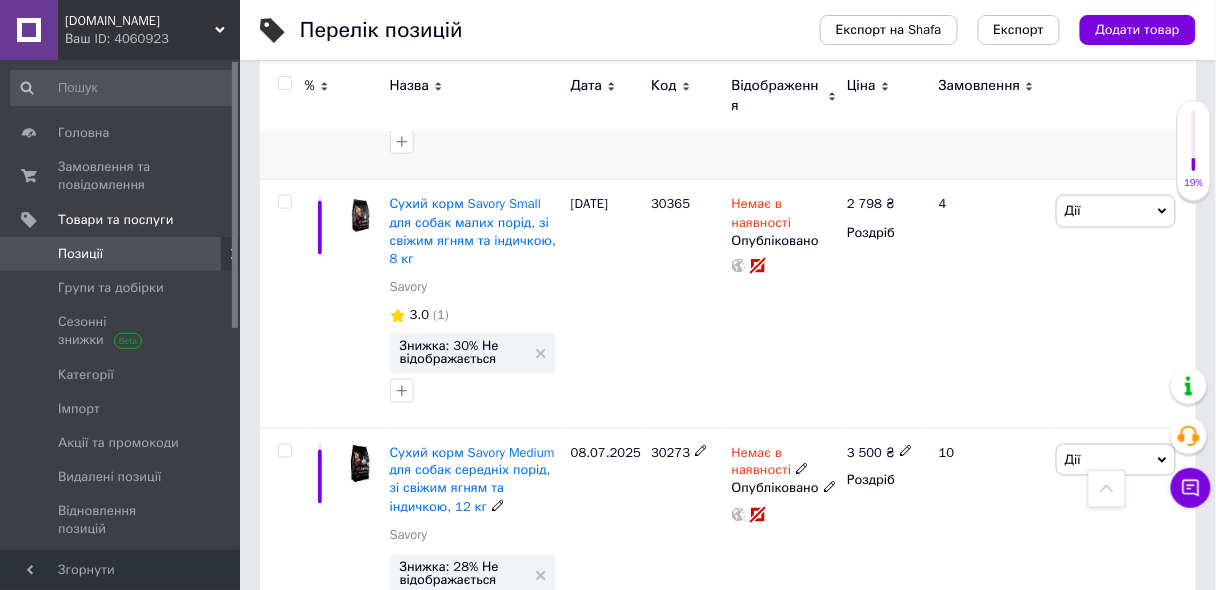 scroll, scrollTop: 720, scrollLeft: 0, axis: vertical 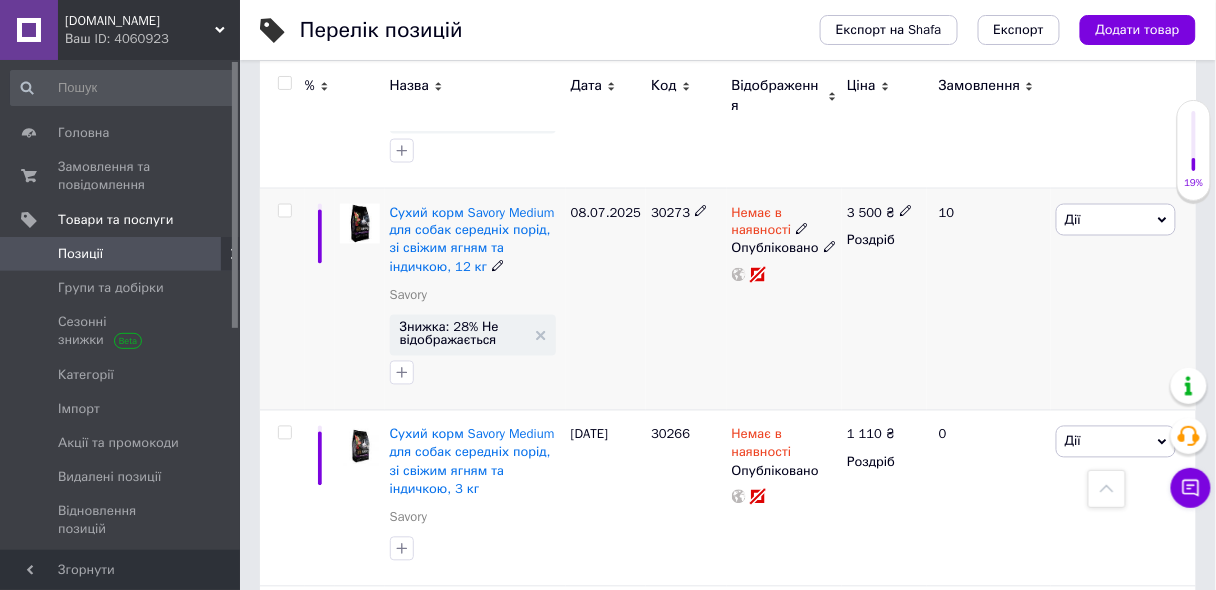 click 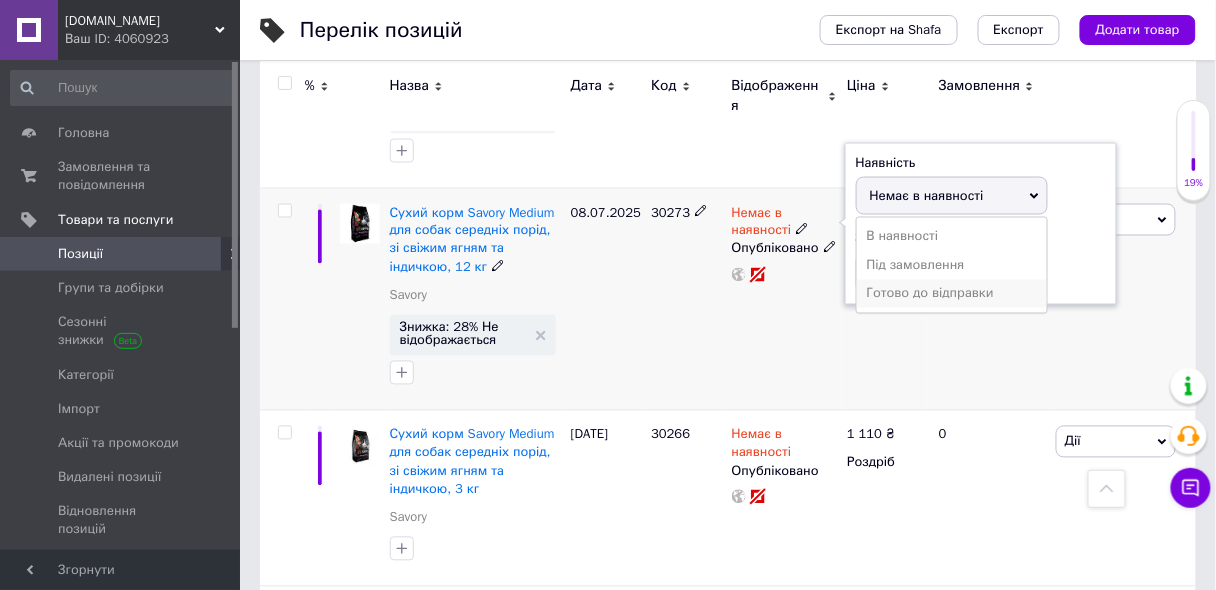 click on "Готово до відправки" at bounding box center [952, 294] 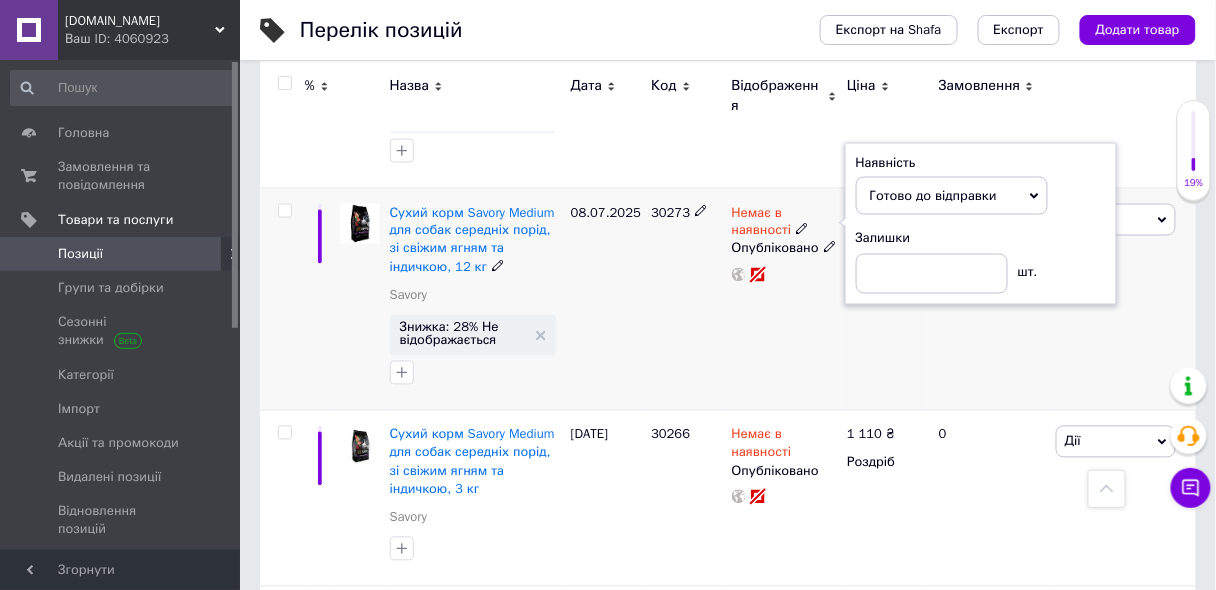 click on "10" at bounding box center [989, 300] 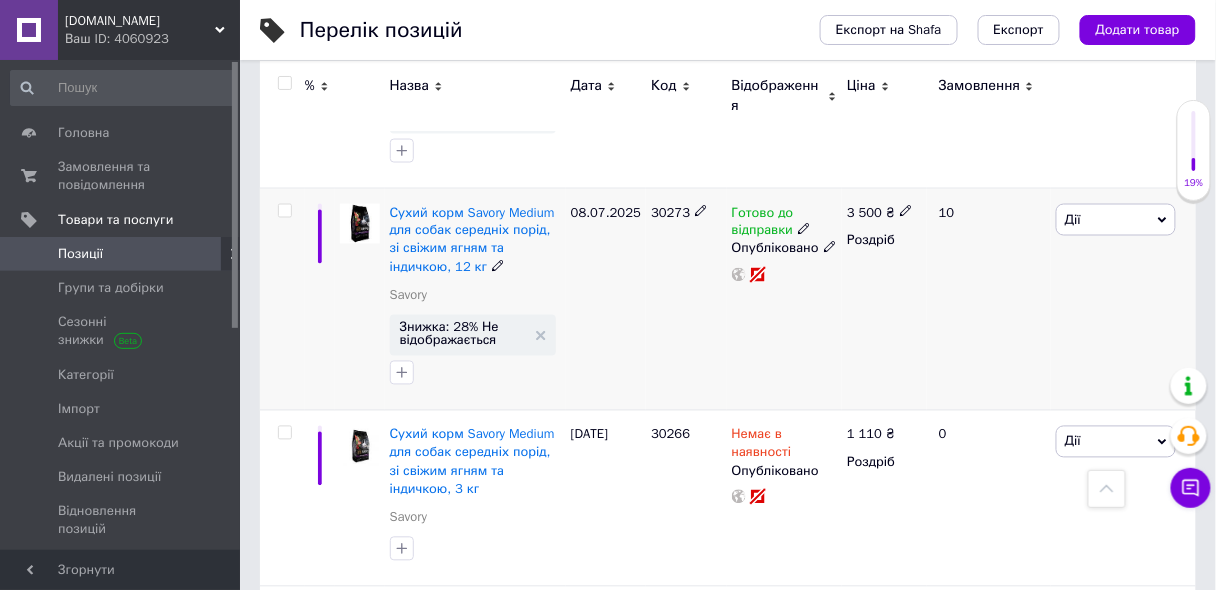 drag, startPoint x: 1159, startPoint y: 229, endPoint x: 1149, endPoint y: 242, distance: 16.40122 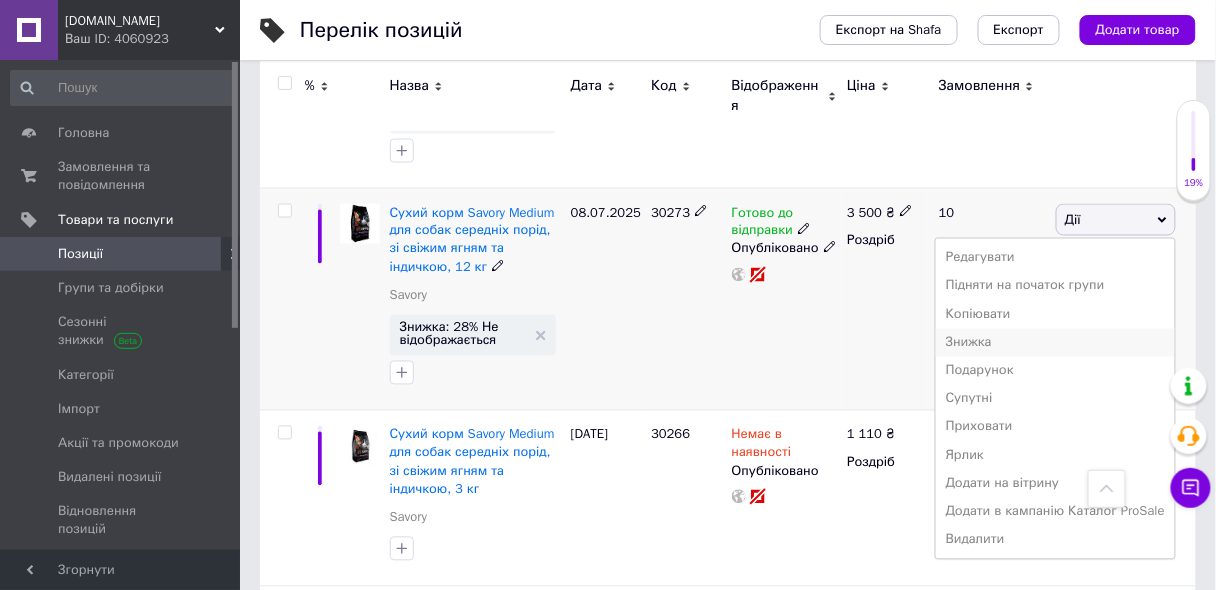 click on "Знижка" at bounding box center [1055, 343] 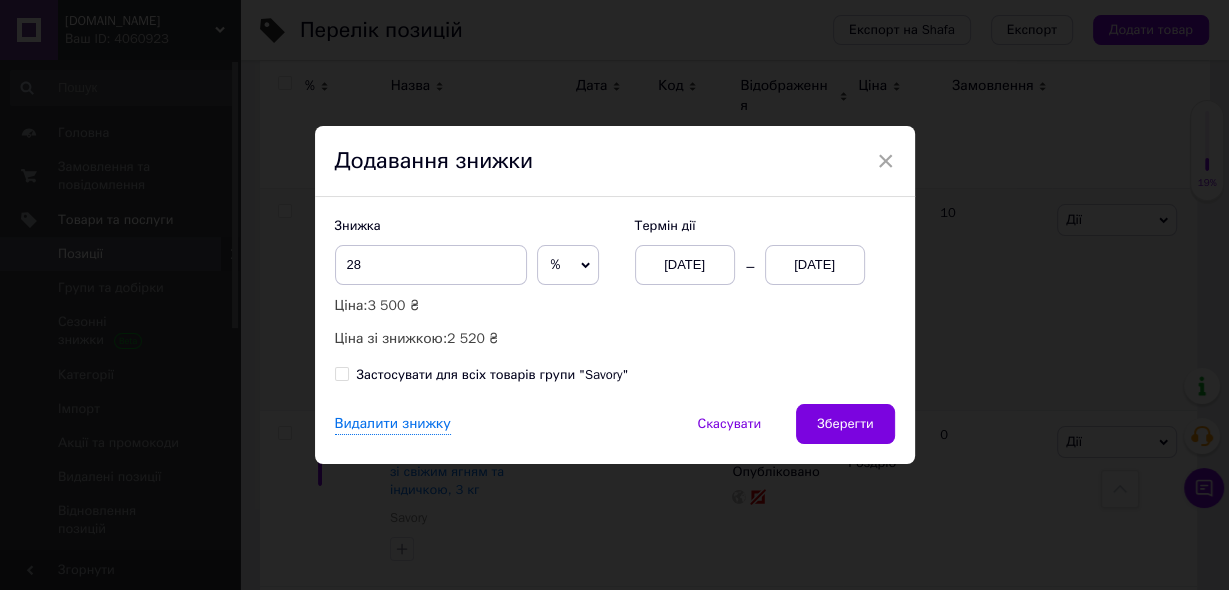 click on "[DATE]" at bounding box center (685, 265) 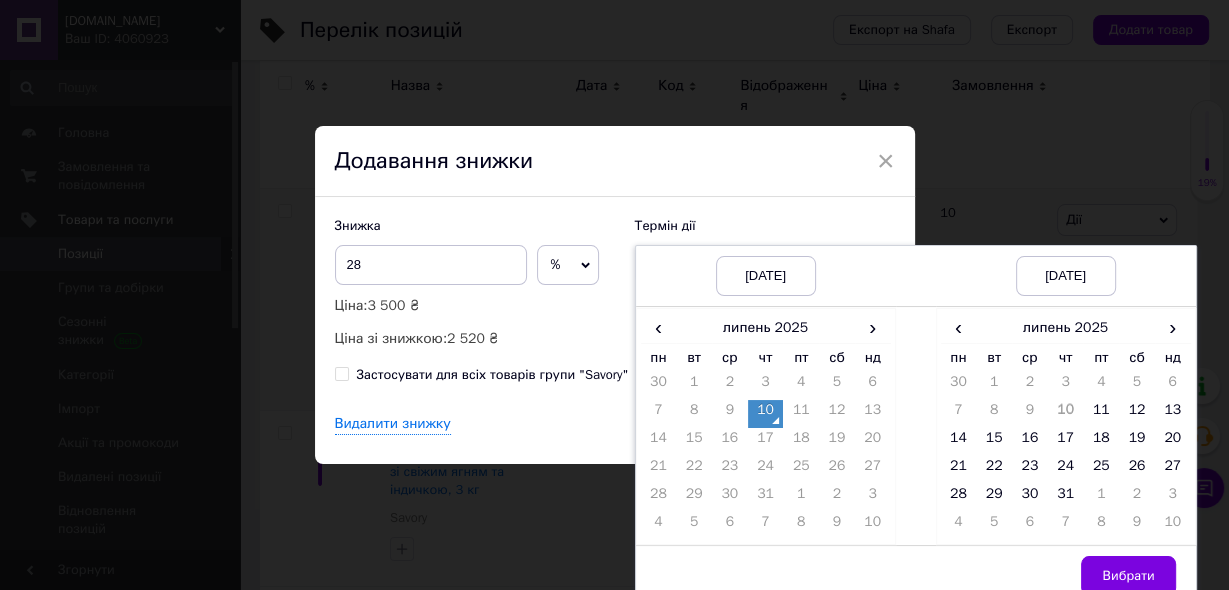 click on "10" at bounding box center [766, 414] 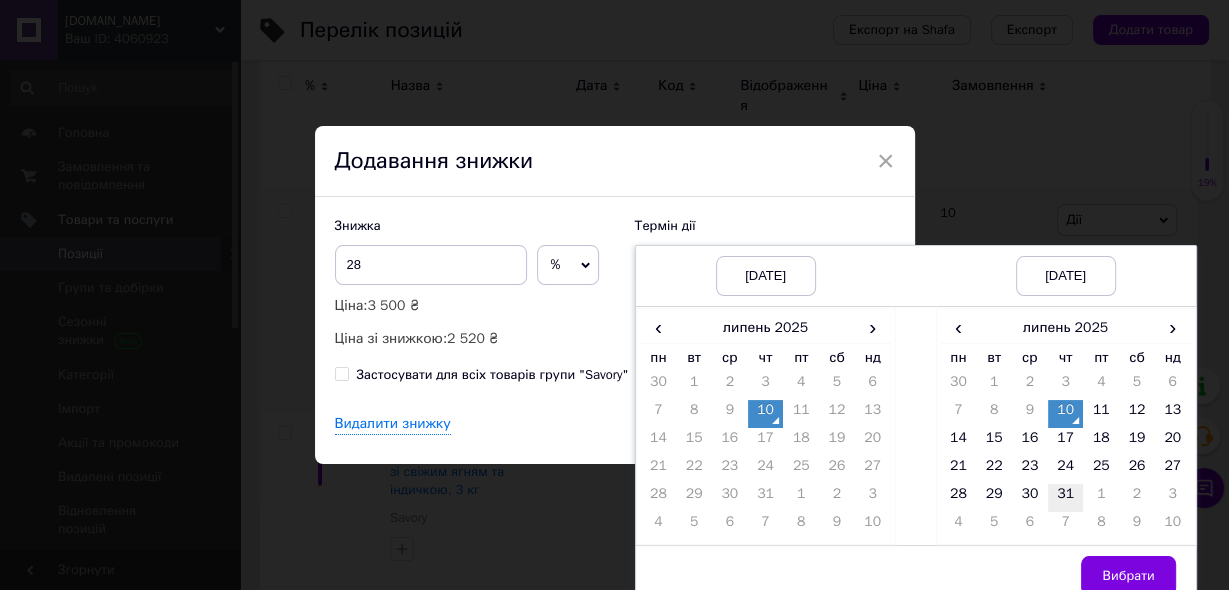 click on "31" at bounding box center (1066, 498) 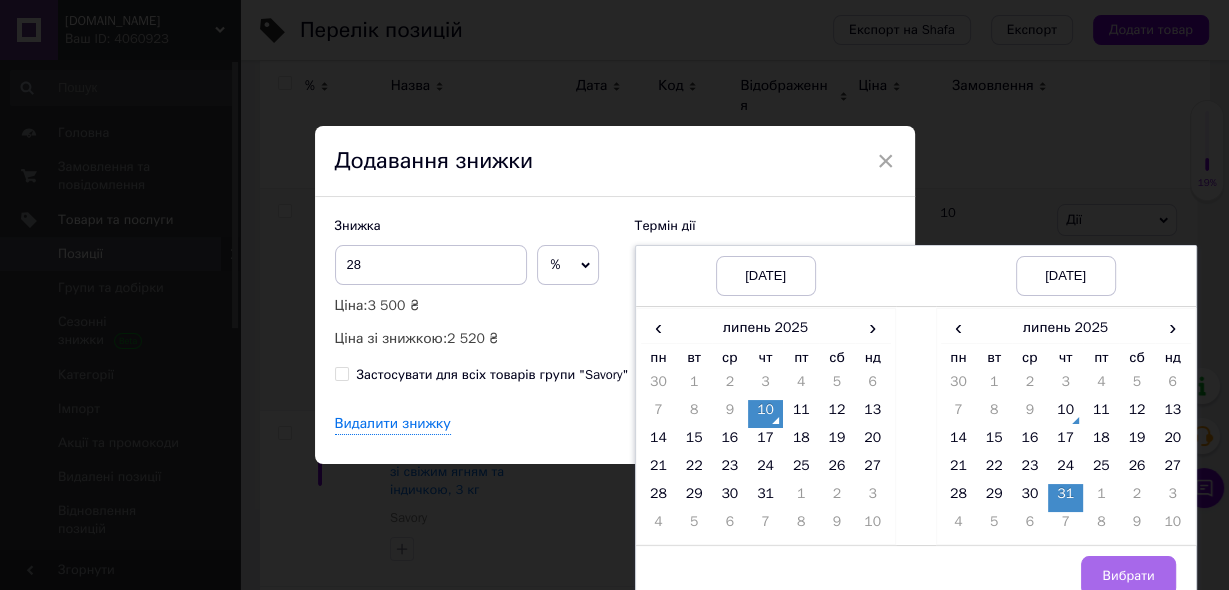 click on "Вибрати" at bounding box center (1128, 576) 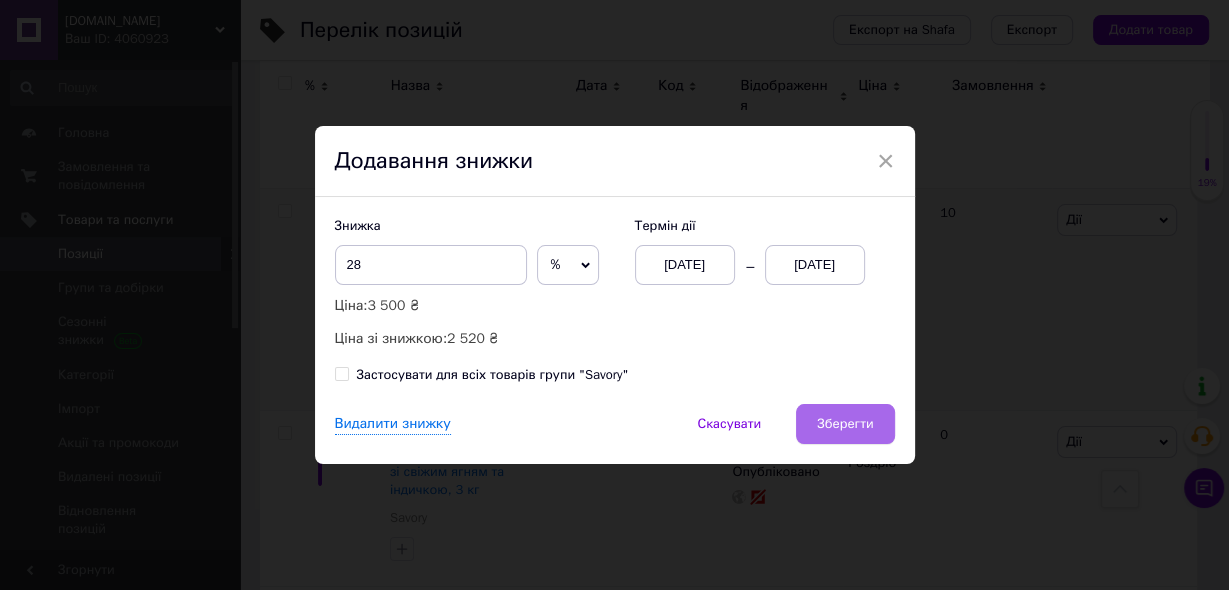 click on "Зберегти" at bounding box center [845, 424] 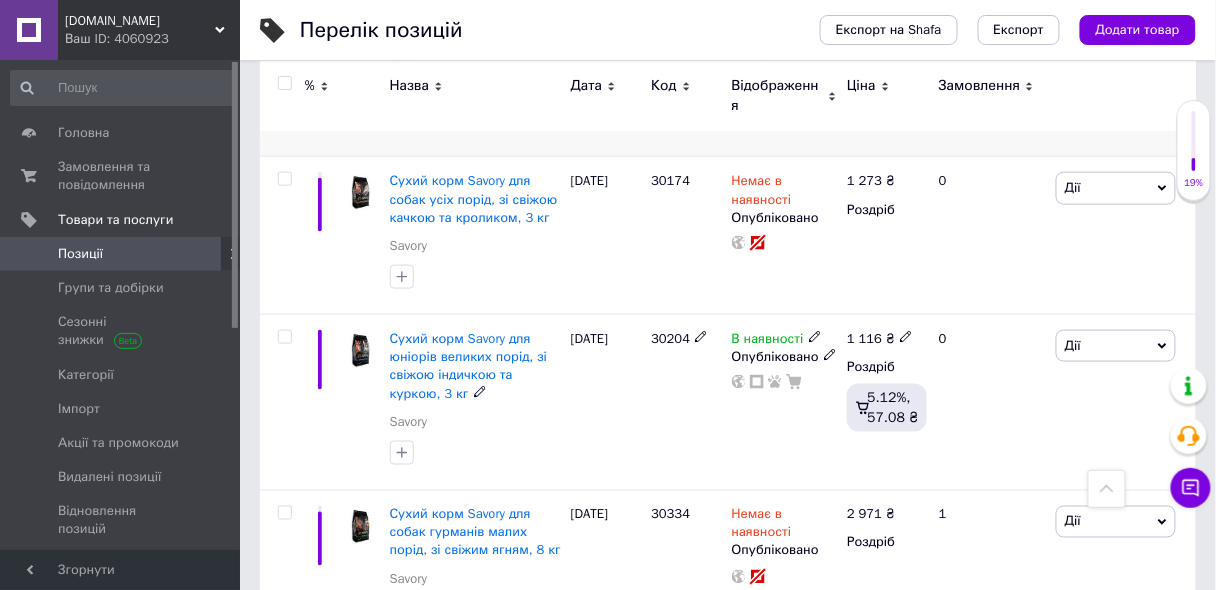 scroll, scrollTop: 2480, scrollLeft: 0, axis: vertical 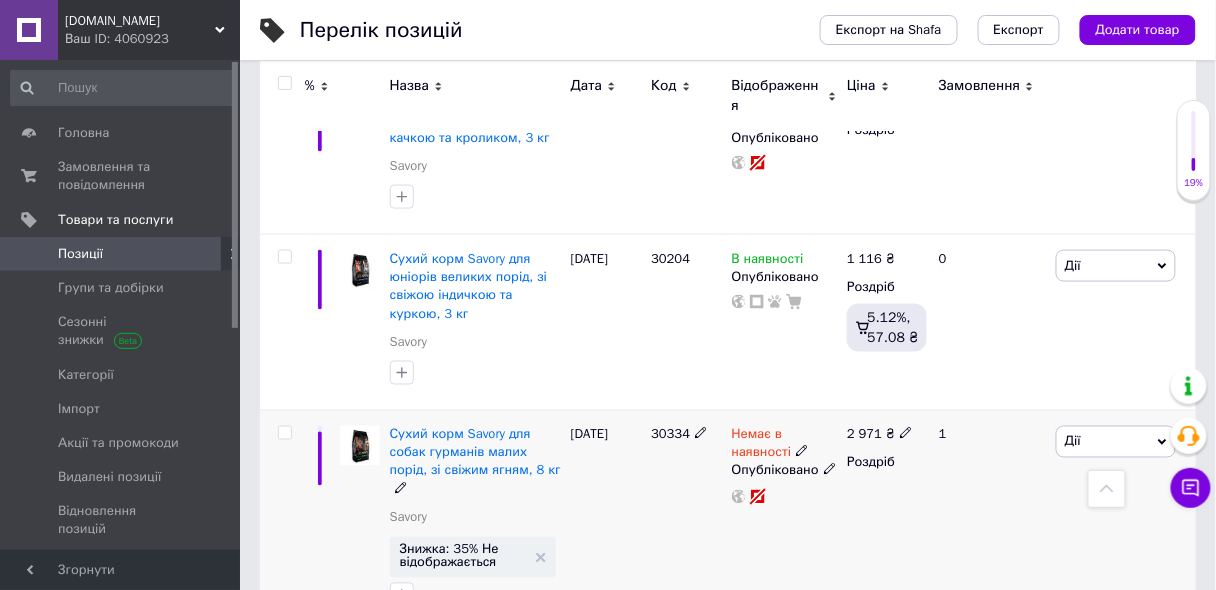 click 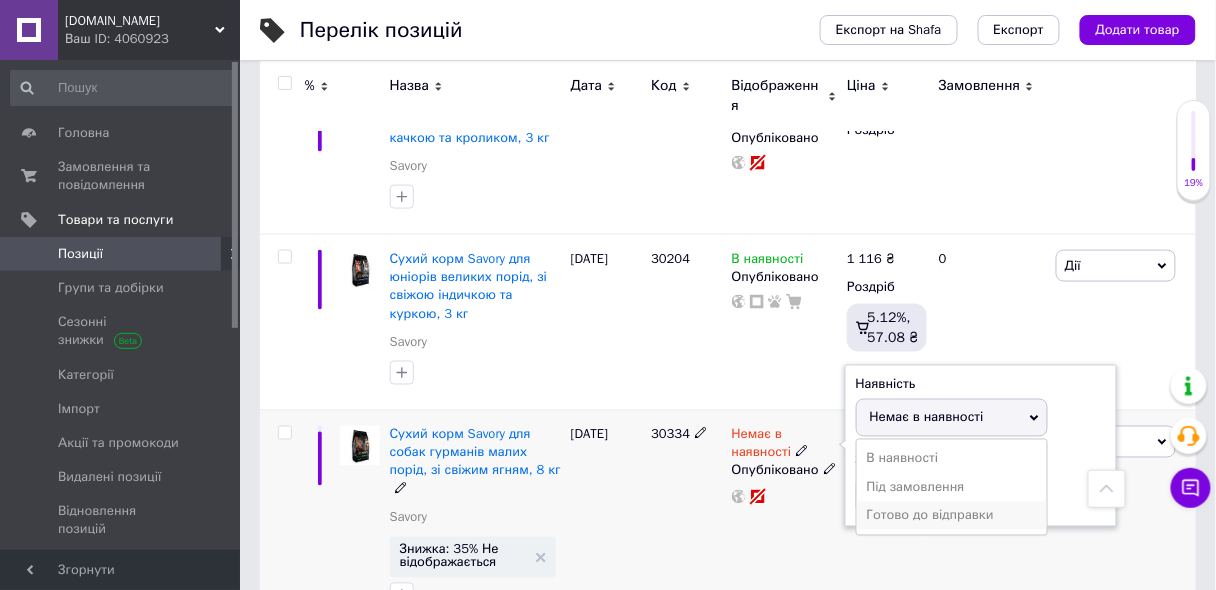 click on "Готово до відправки" at bounding box center (952, 516) 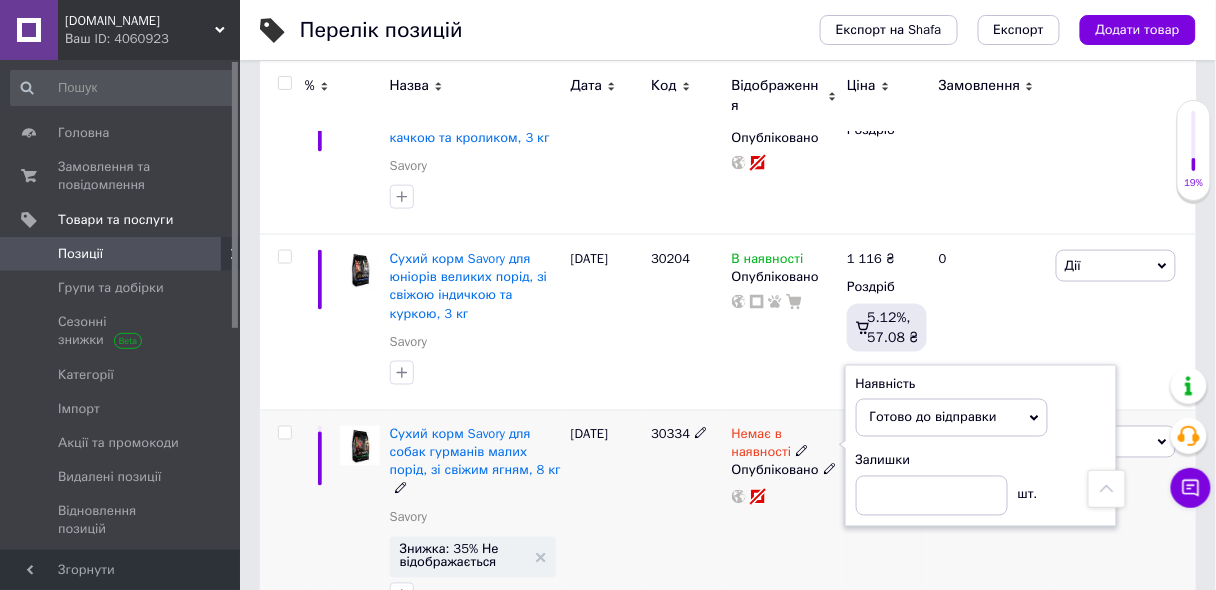click on "2 971   ₴ Роздріб" at bounding box center (884, 522) 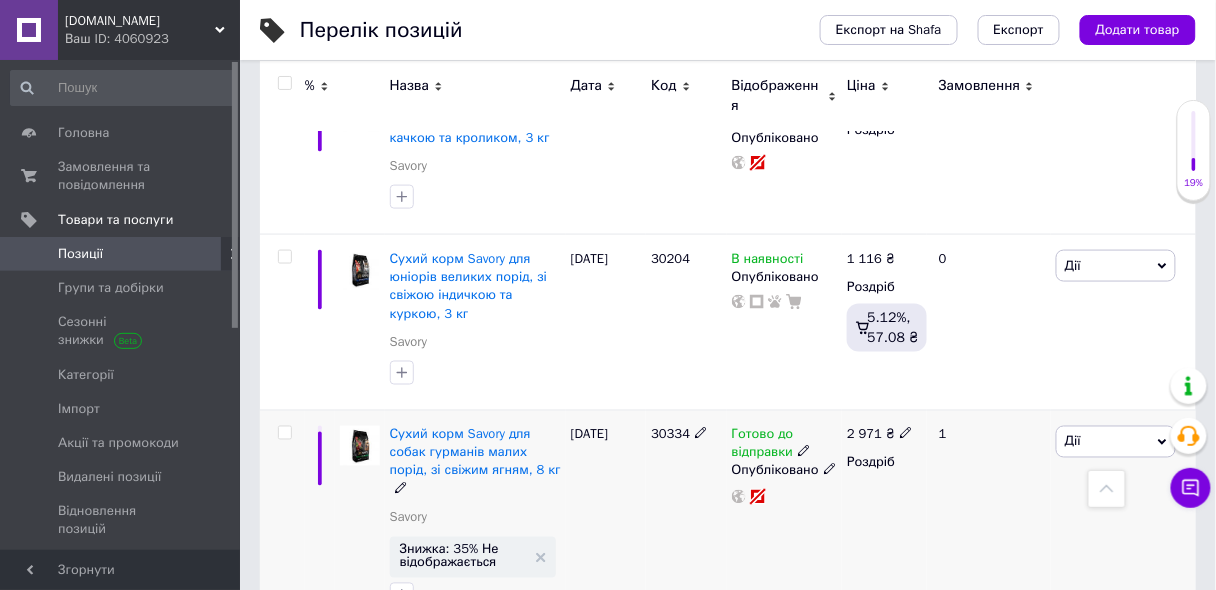 click 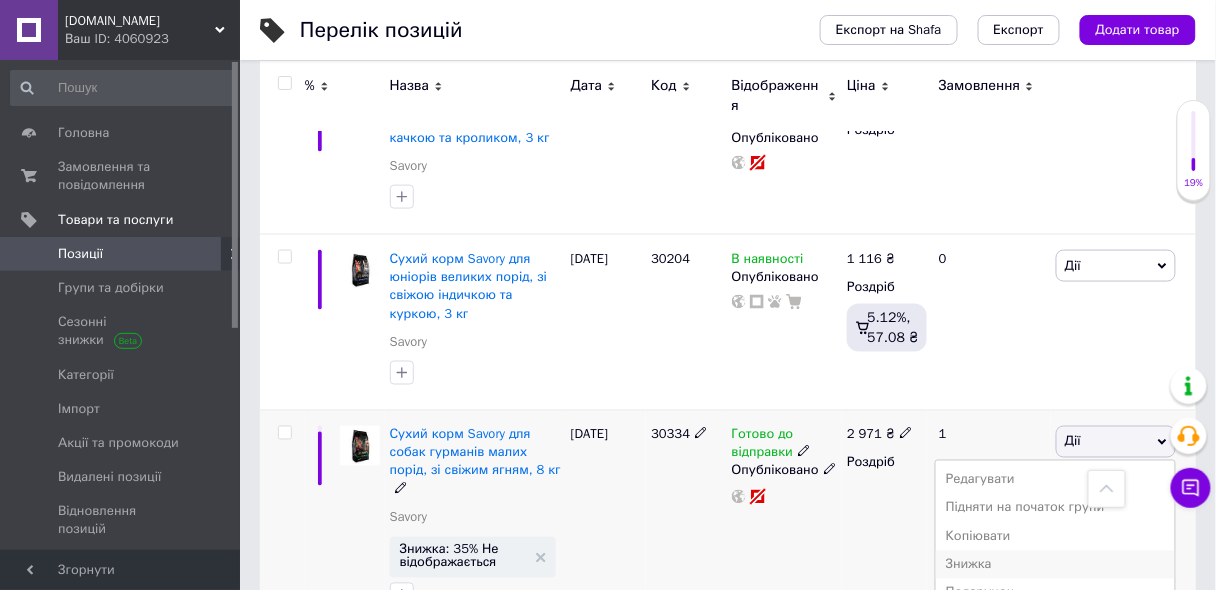 click on "Знижка" at bounding box center (1055, 565) 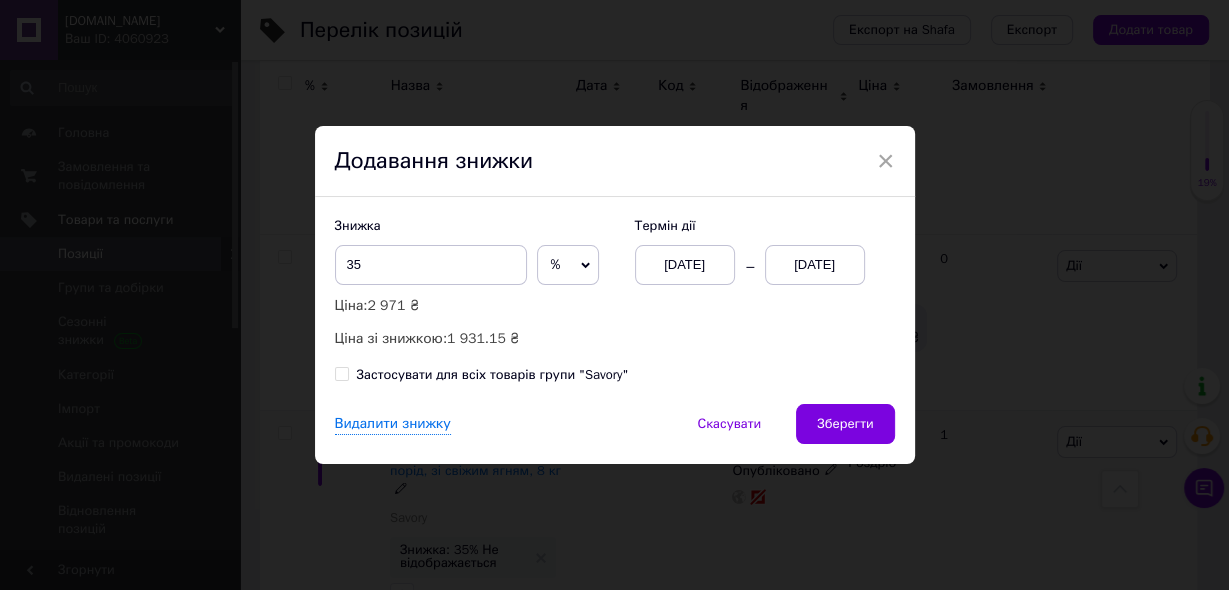 click on "[DATE]" at bounding box center (685, 265) 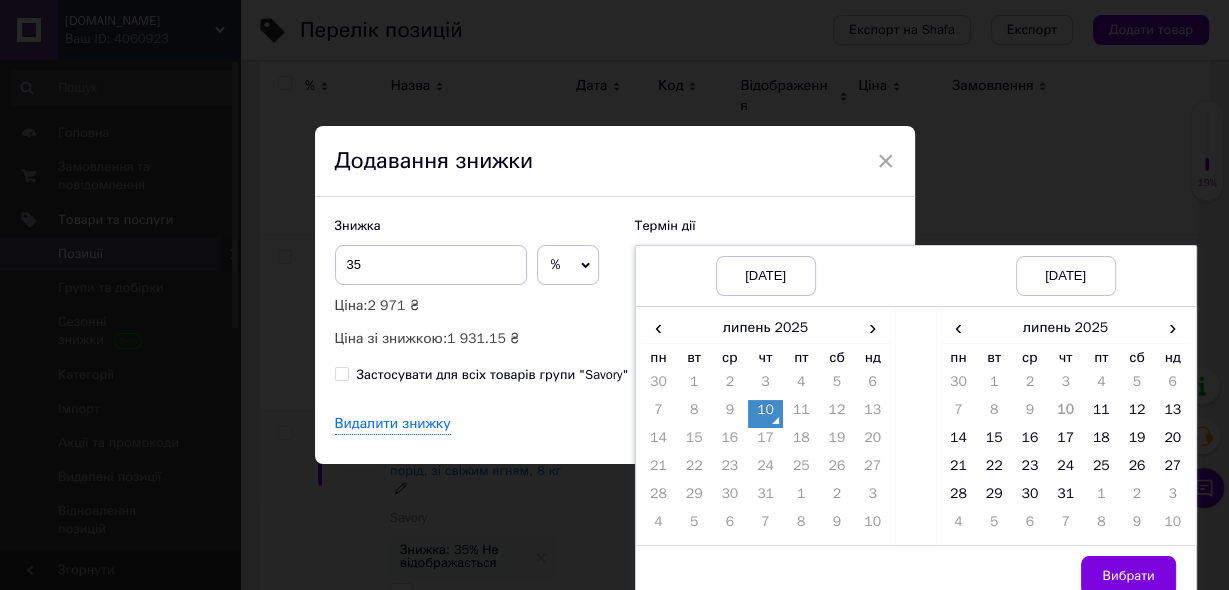 click on "10" at bounding box center [766, 414] 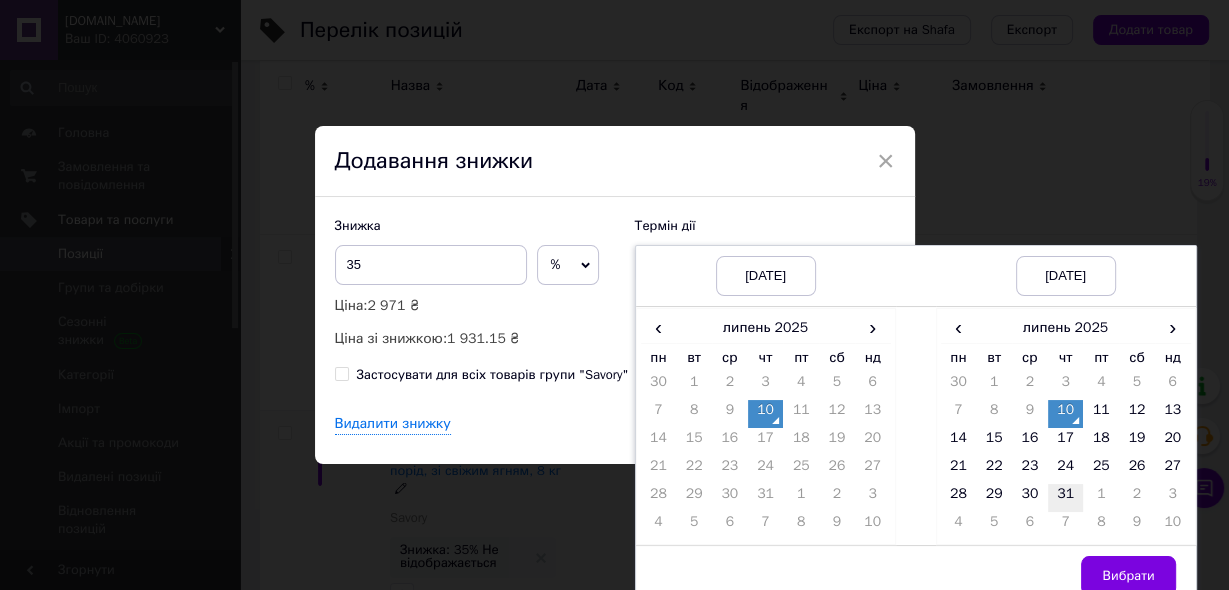 click on "31" at bounding box center (1066, 498) 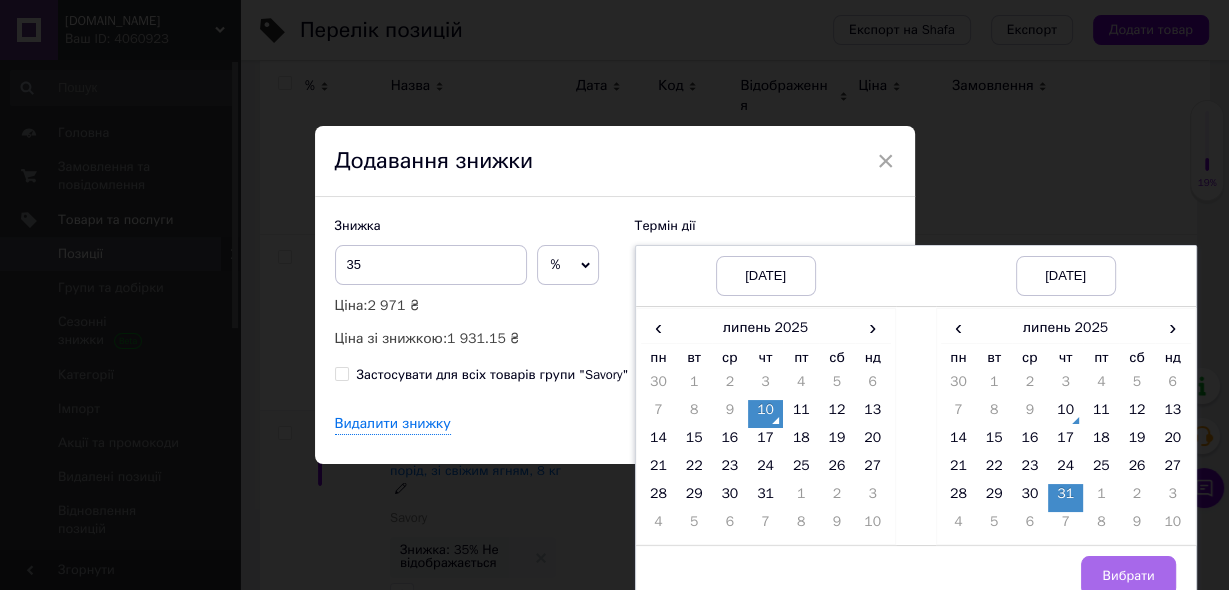 click on "Вибрати" at bounding box center [1128, 576] 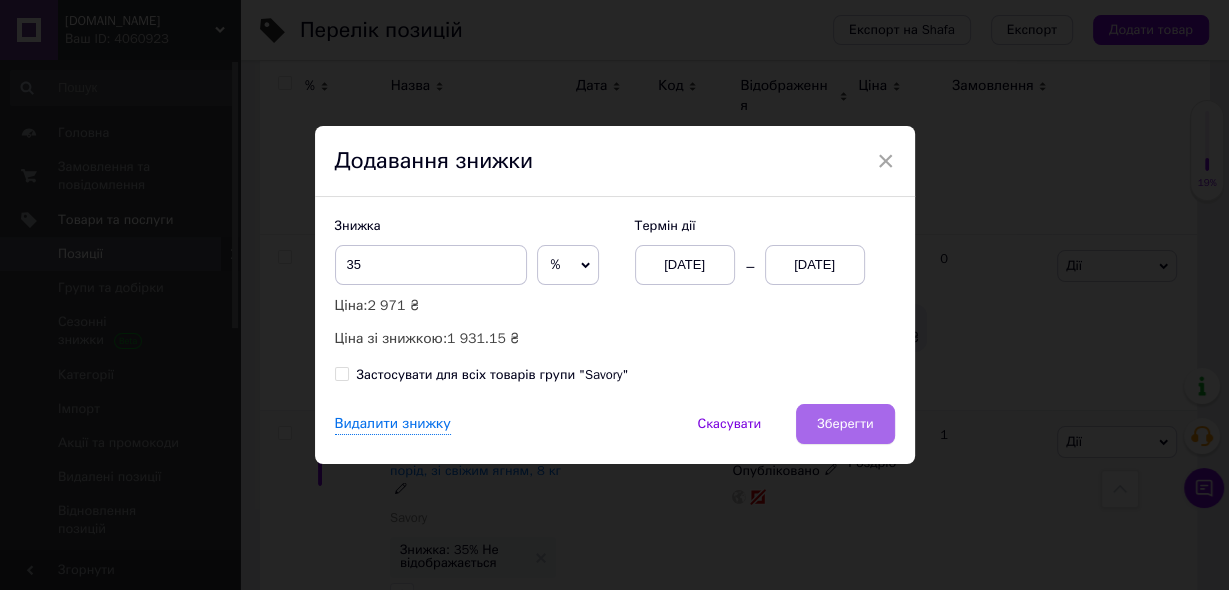 click on "Зберегти" at bounding box center (845, 424) 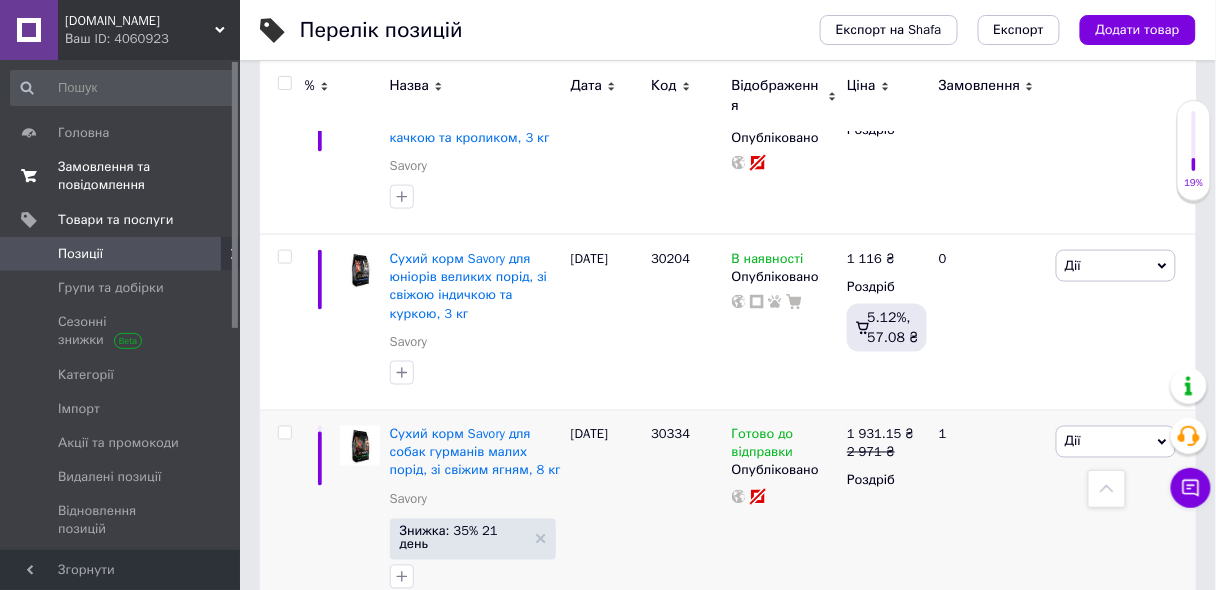 click on "Замовлення та повідомлення" at bounding box center [121, 176] 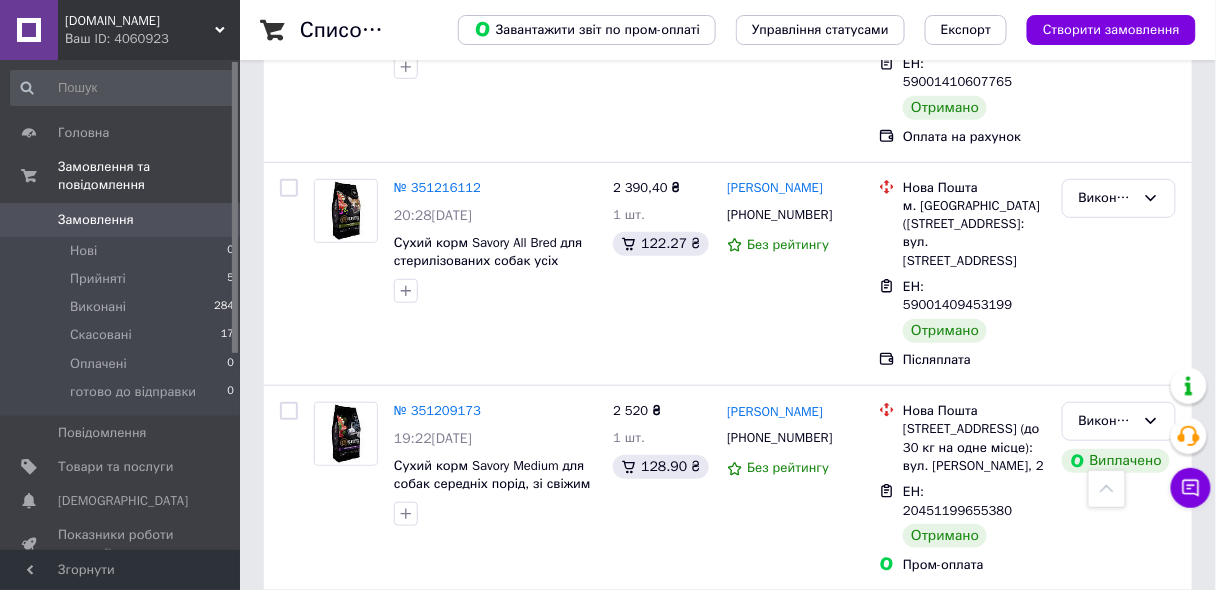 scroll, scrollTop: 2160, scrollLeft: 0, axis: vertical 